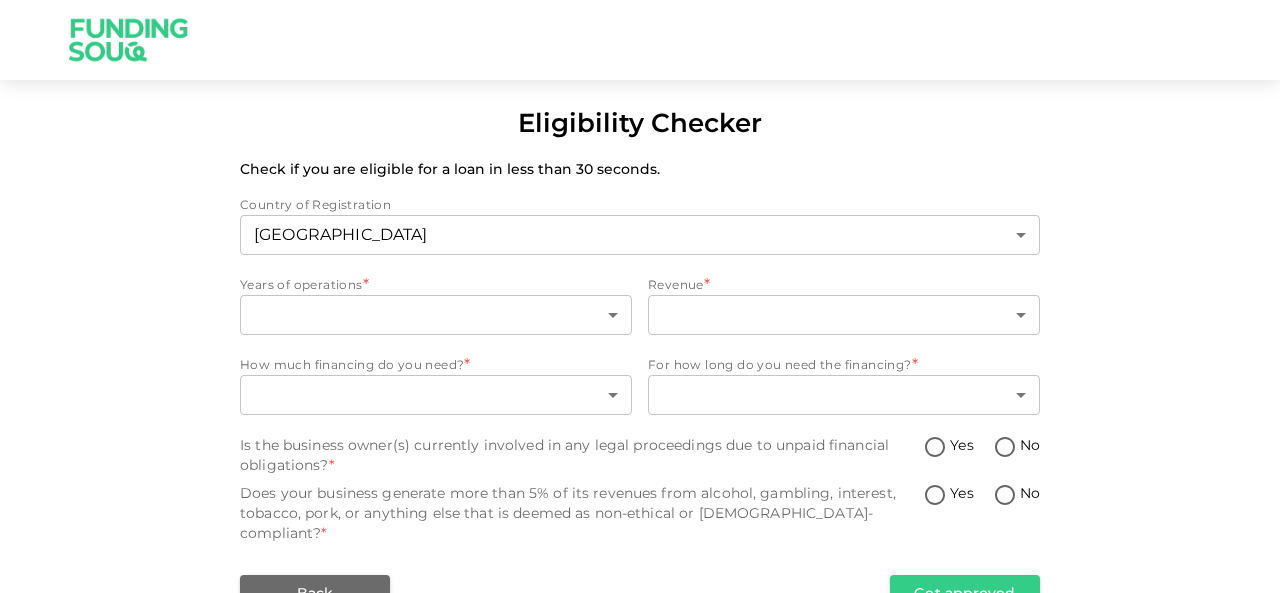 scroll, scrollTop: 0, scrollLeft: 0, axis: both 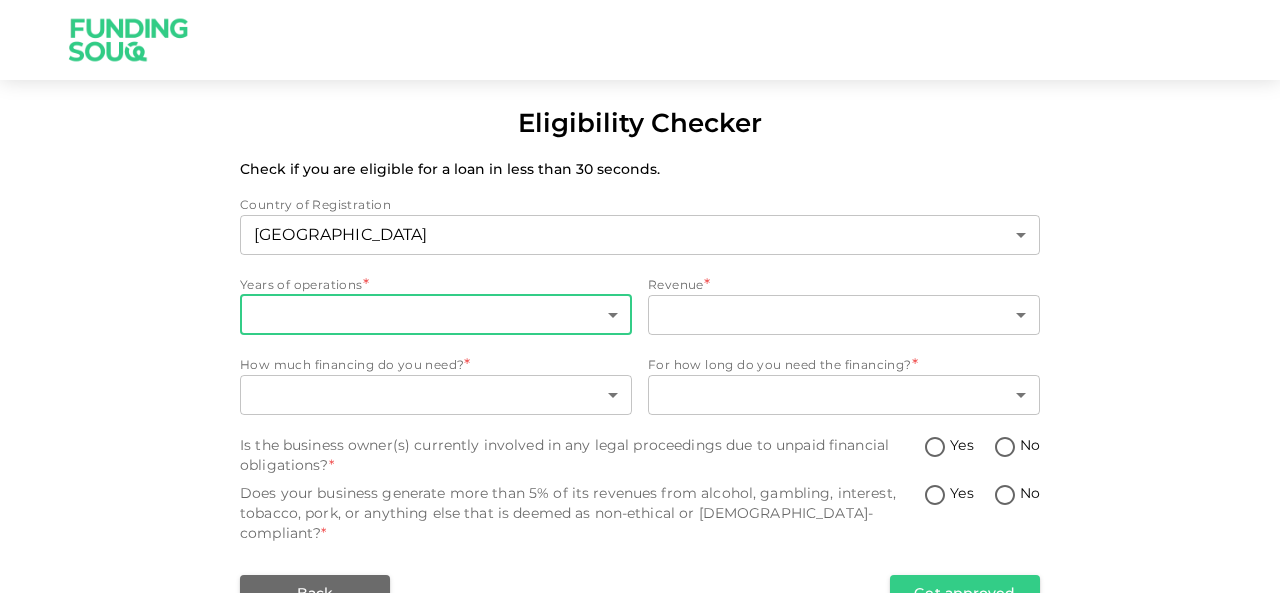 click on "Eligibility Checker Check if you are eligible for a loan in less than 30 seconds.   Country of Registration United Arab Emirates 1 ​   Years of operations * ​ ​   Revenue * ​ ​   How much financing do you need? * ​ ​   For how long do you need the financing? * ​ ​ Is the business owner(s) currently involved in any legal proceedings due to unpaid financial obligations? * Yes No Does your business generate more than 5% of its revenues from alcohol, gambling, interest, tobacco, pork, or anything else that is deemed as non-ethical or Sharia-compliant? * Yes No Back Get approved" at bounding box center (640, 296) 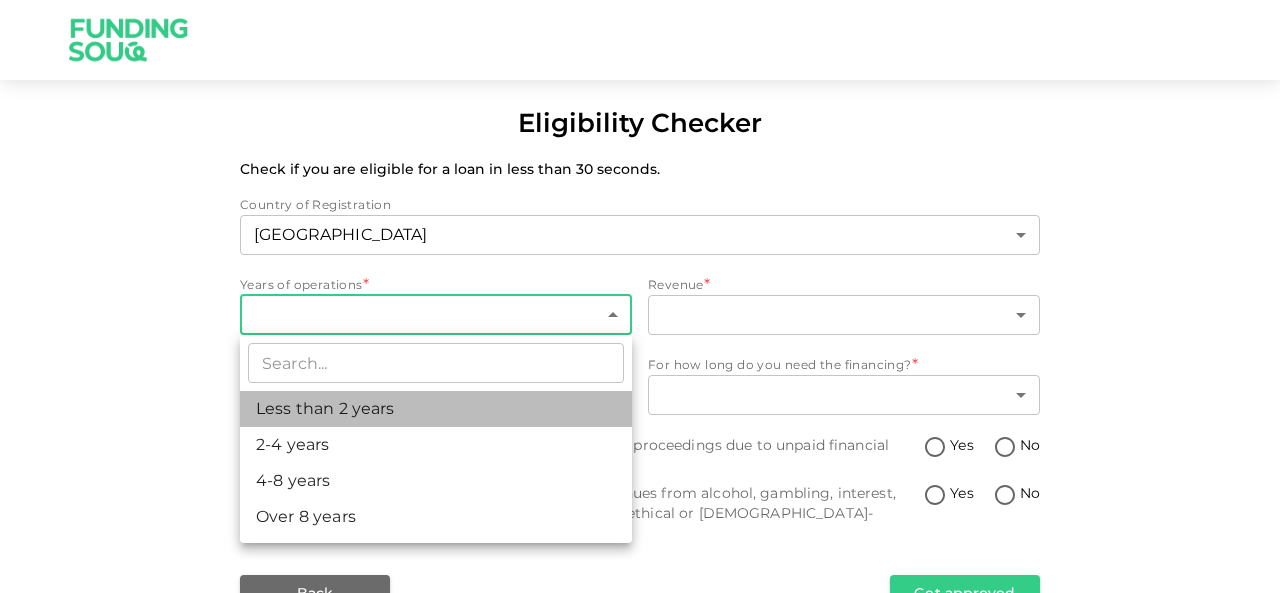click on "Less than 2 years" at bounding box center [436, 409] 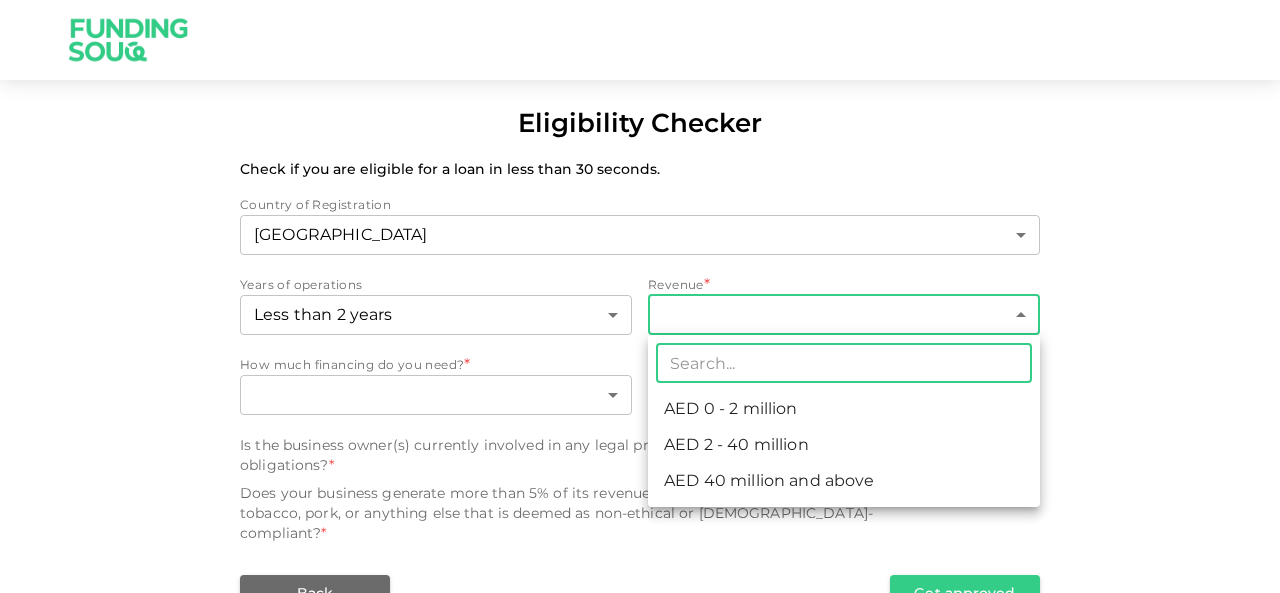 click on "Eligibility Checker Check if you are eligible for a loan in less than 30 seconds.   Country of Registration United Arab Emirates 1 ​   Years of operations Less than 2 years 1 ​   Revenue * ​ ​   How much financing do you need? * ​ ​   For how long do you need the financing? * ​ ​ Is the business owner(s) currently involved in any legal proceedings due to unpaid financial obligations? * Yes No Does your business generate more than 5% of its revenues from alcohol, gambling, interest, tobacco, pork, or anything else that is deemed as non-ethical or Sharia-compliant? * Yes No Back Get approved
​ AED 0 - 2 million AED 2 - 40 million AED 40 million and above" at bounding box center [640, 296] 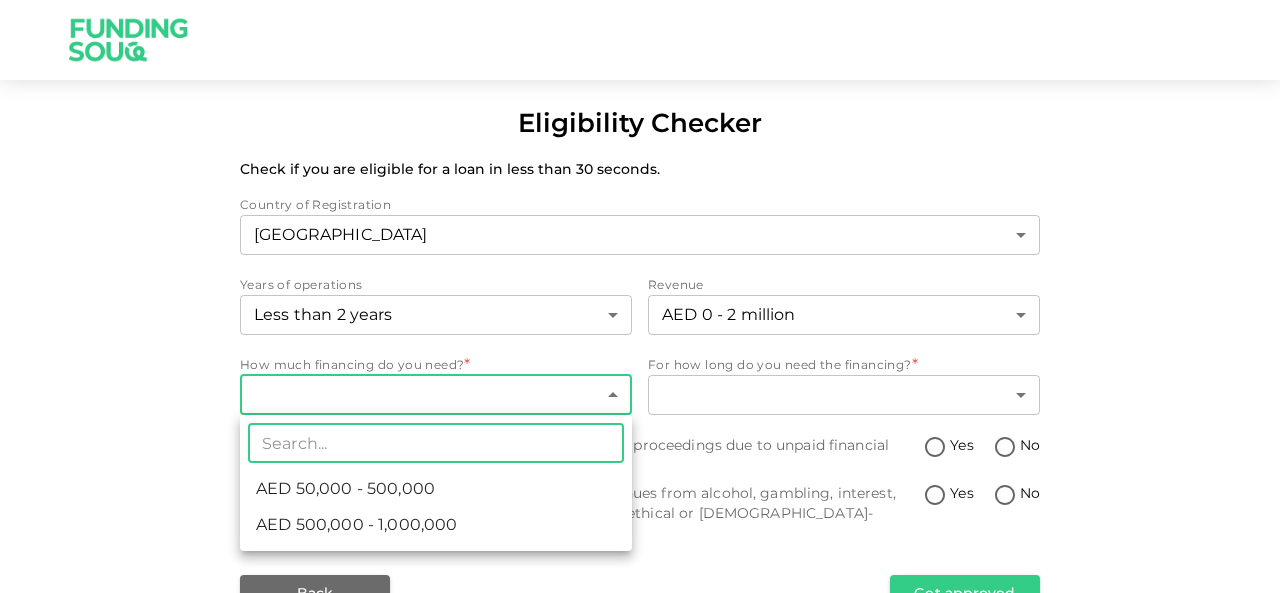 click on "Eligibility Checker Check if you are eligible for a loan in less than 30 seconds.   Country of Registration United Arab Emirates 1 ​   Years of operations Less than 2 years 1 ​   Revenue AED 0 - 2 million 1 ​   How much financing do you need? * ​ ​   For how long do you need the financing? * ​ ​ Is the business owner(s) currently involved in any legal proceedings due to unpaid financial obligations? * Yes No Does your business generate more than 5% of its revenues from alcohol, gambling, interest, tobacco, pork, or anything else that is deemed as non-ethical or Sharia-compliant? * Yes No Back Get approved
​ AED 50,000 - 500,000 AED 500,000 - 1,000,000" at bounding box center (640, 296) 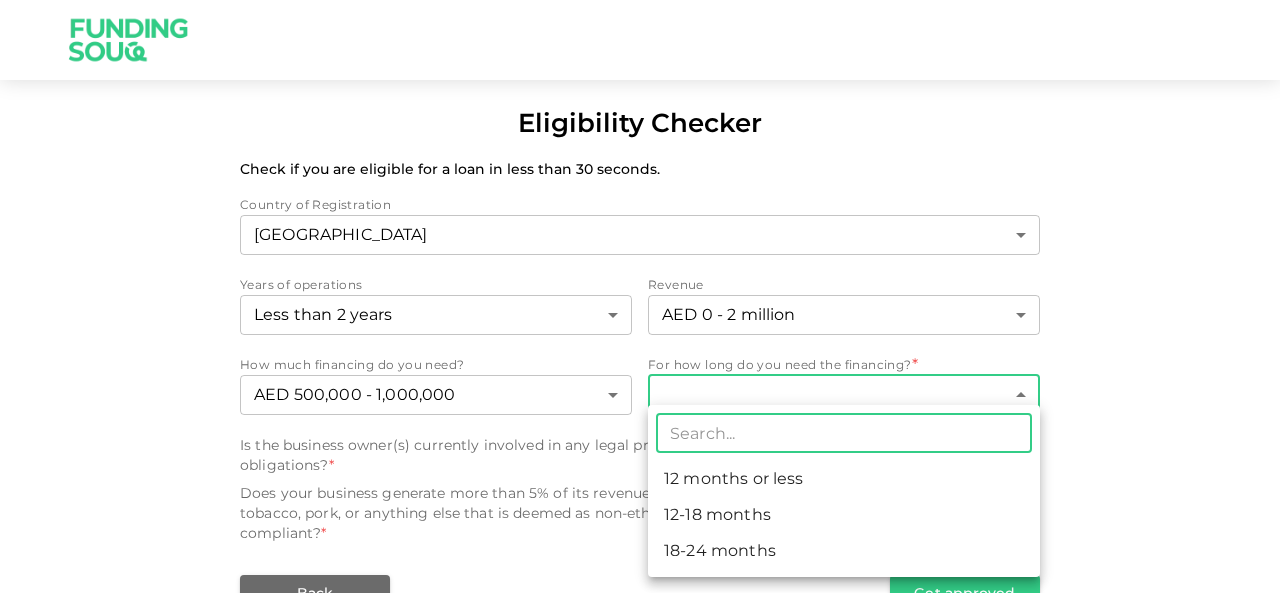 click on "Eligibility Checker Check if you are eligible for a loan in less than 30 seconds.   Country of Registration United Arab Emirates 1 ​   Years of operations Less than 2 years 1 ​   Revenue AED 0 - 2 million 1 ​   How much financing do you need? AED 500,000 - 1,000,000 2 ​   For how long do you need the financing? * ​ ​ Is the business owner(s) currently involved in any legal proceedings due to unpaid financial obligations? * Yes No Does your business generate more than 5% of its revenues from alcohol, gambling, interest, tobacco, pork, or anything else that is deemed as non-ethical or Sharia-compliant? * Yes No Back Get approved
​ 12 months or less  12-18 months 18-24 months" at bounding box center (640, 296) 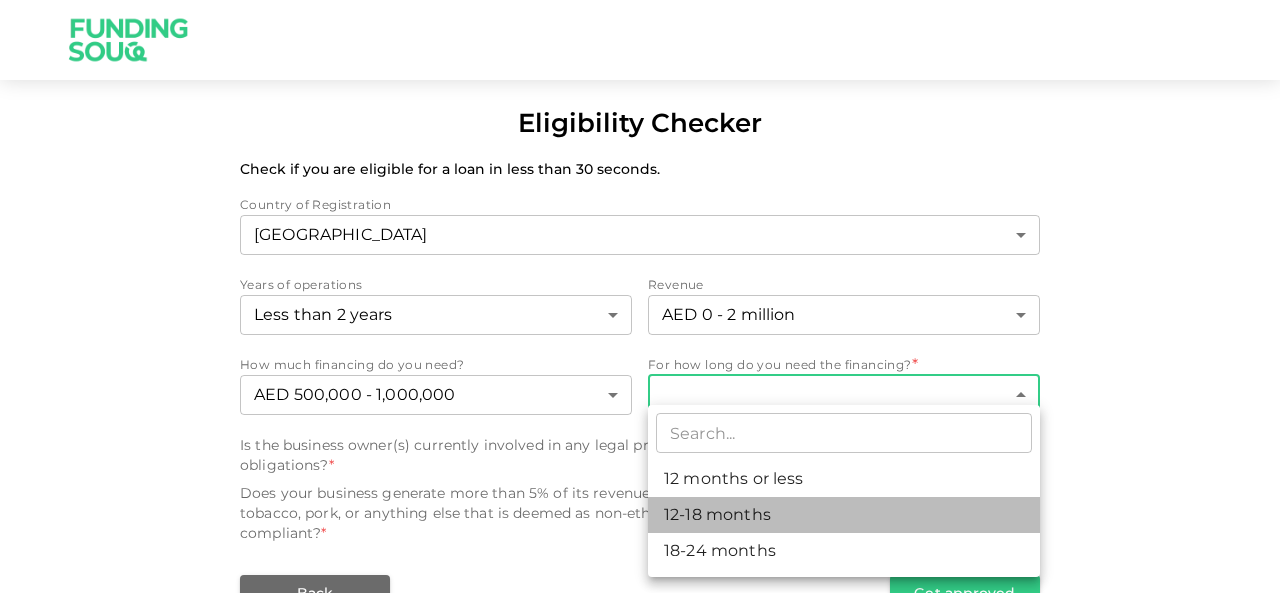 click on "12-18 months" at bounding box center [844, 515] 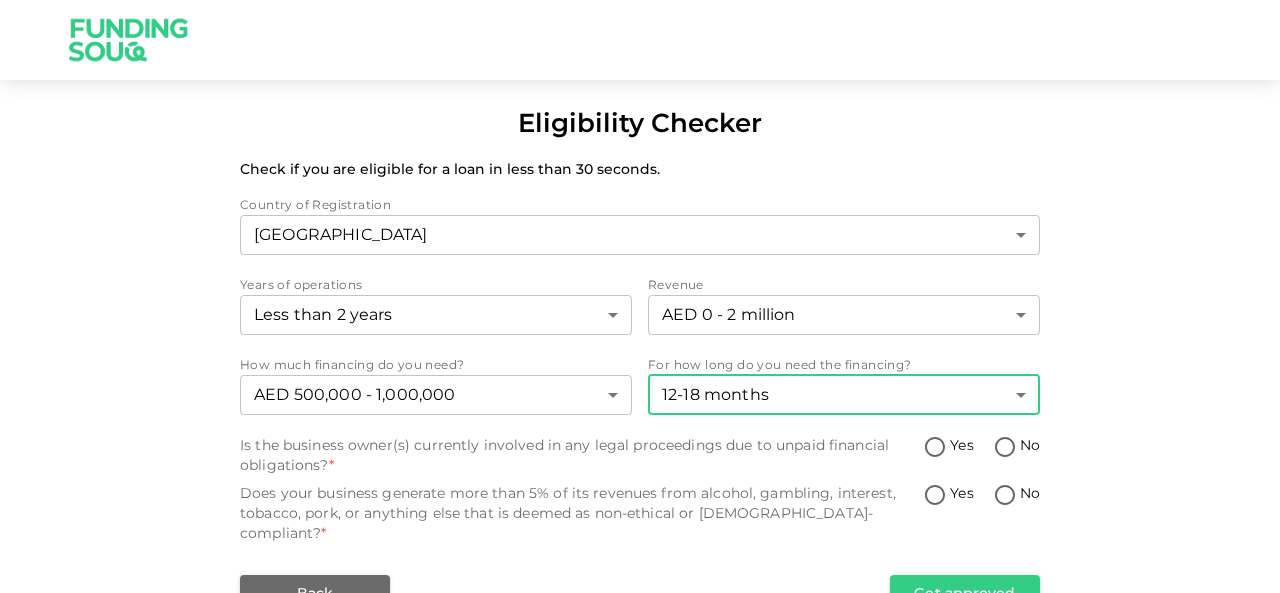 click on "No" at bounding box center [1005, 448] 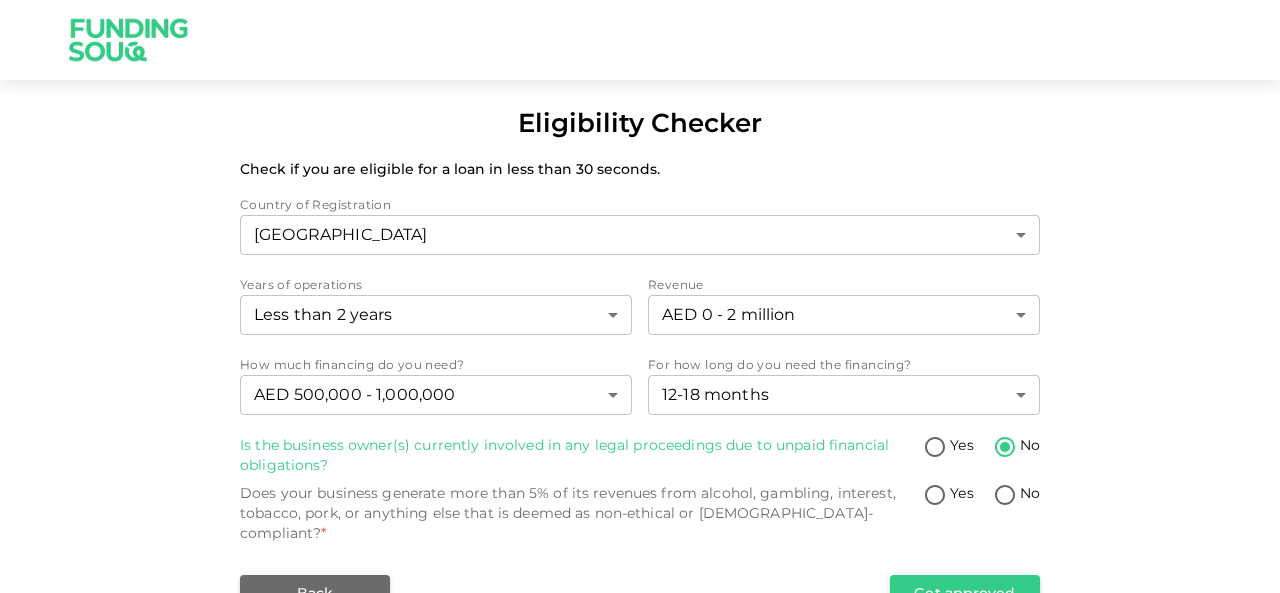 click on "No" at bounding box center [1005, 496] 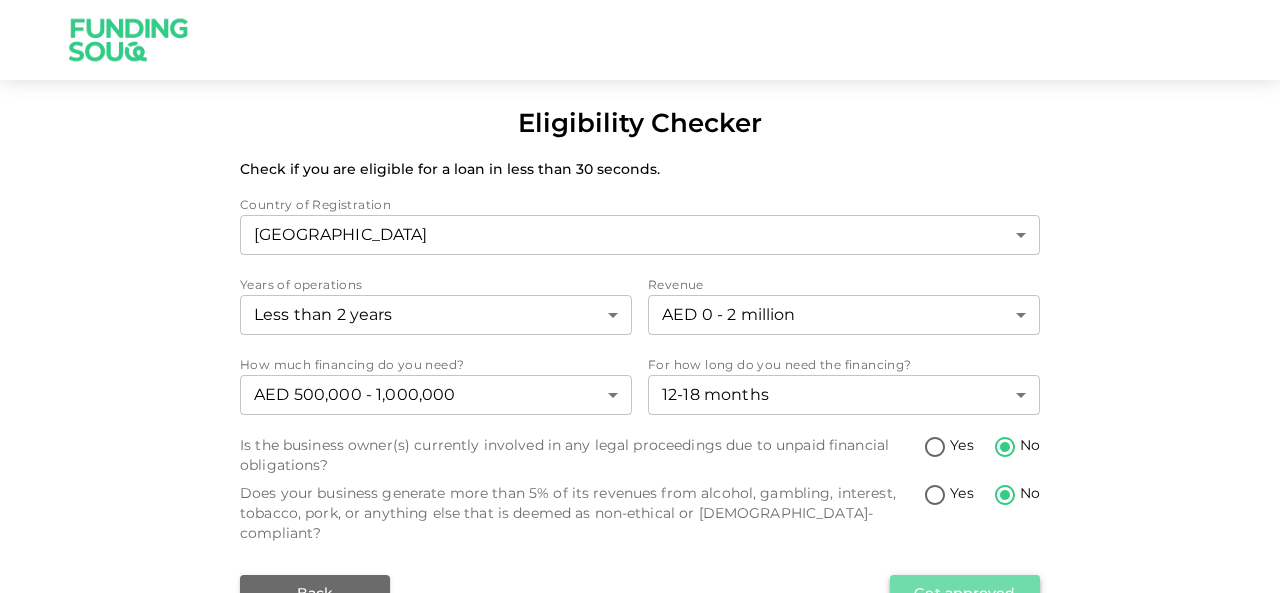 click on "Get approved" at bounding box center (965, 593) 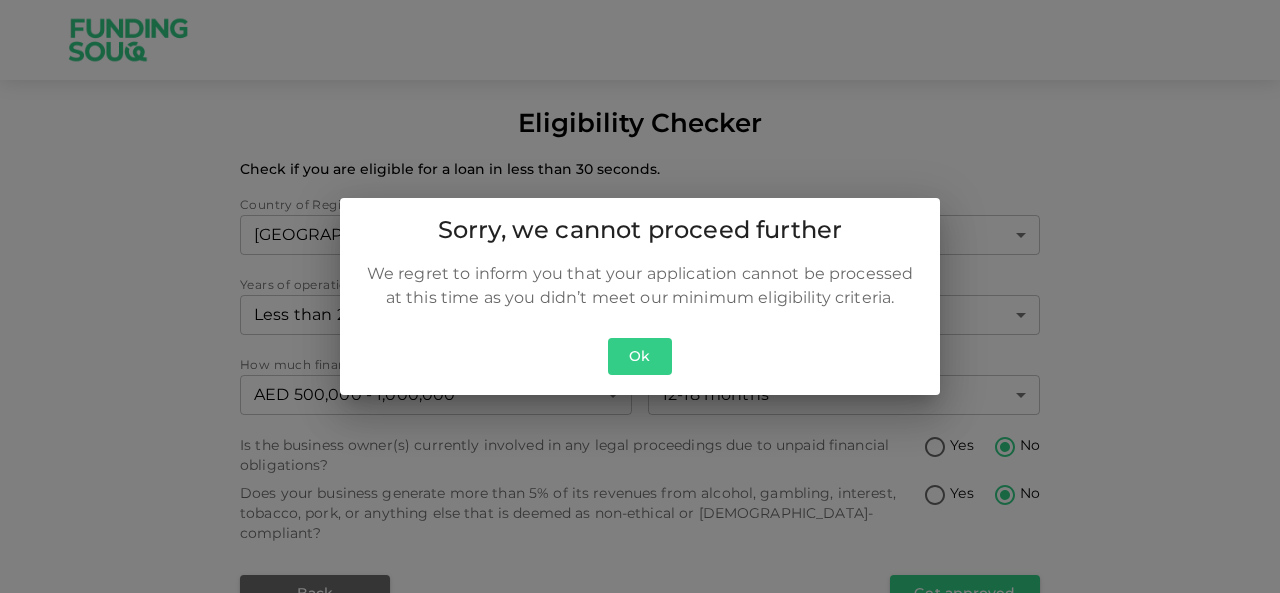 click on "Ok" at bounding box center [640, 356] 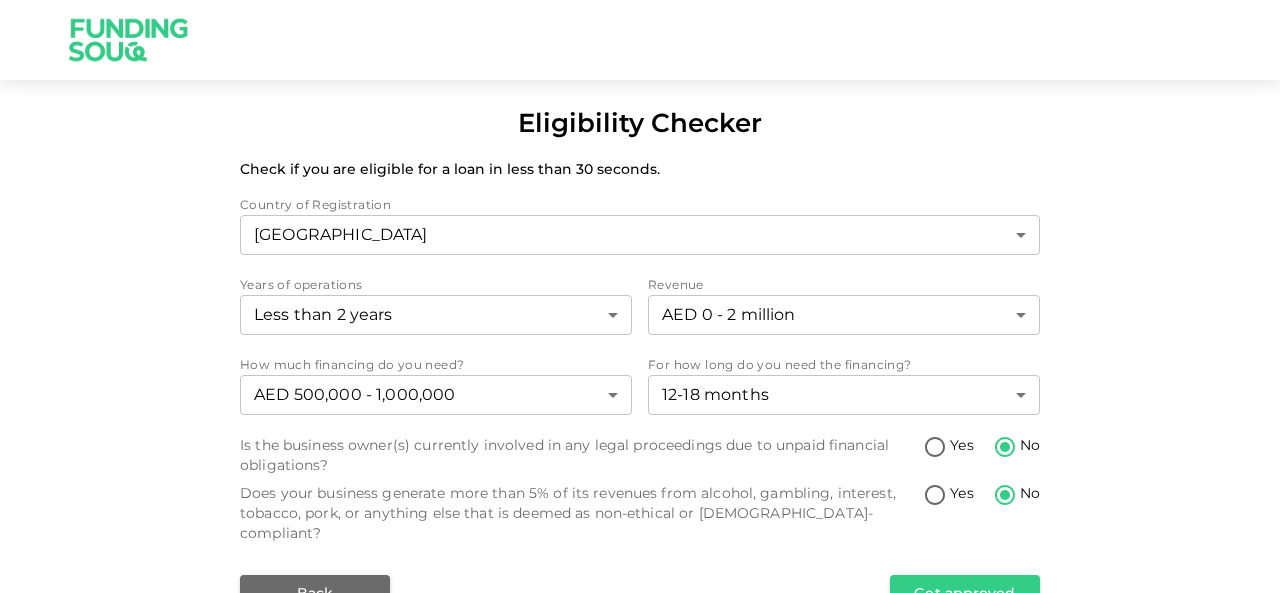 click on "Yes" at bounding box center (935, 496) 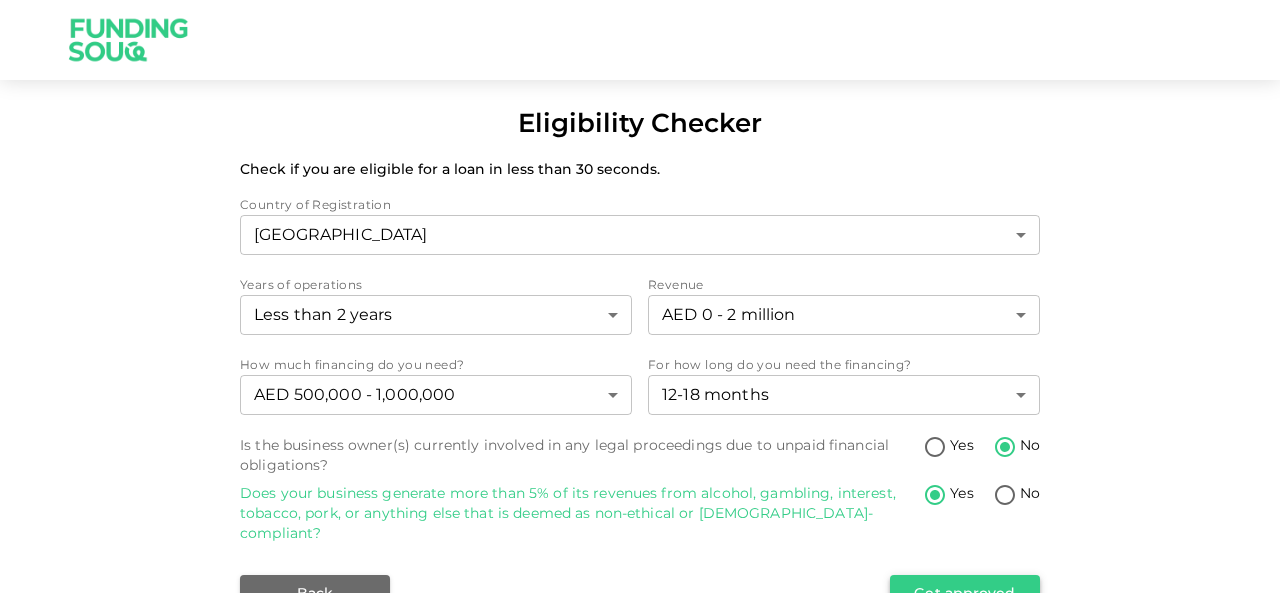 click on "Get approved" at bounding box center [965, 593] 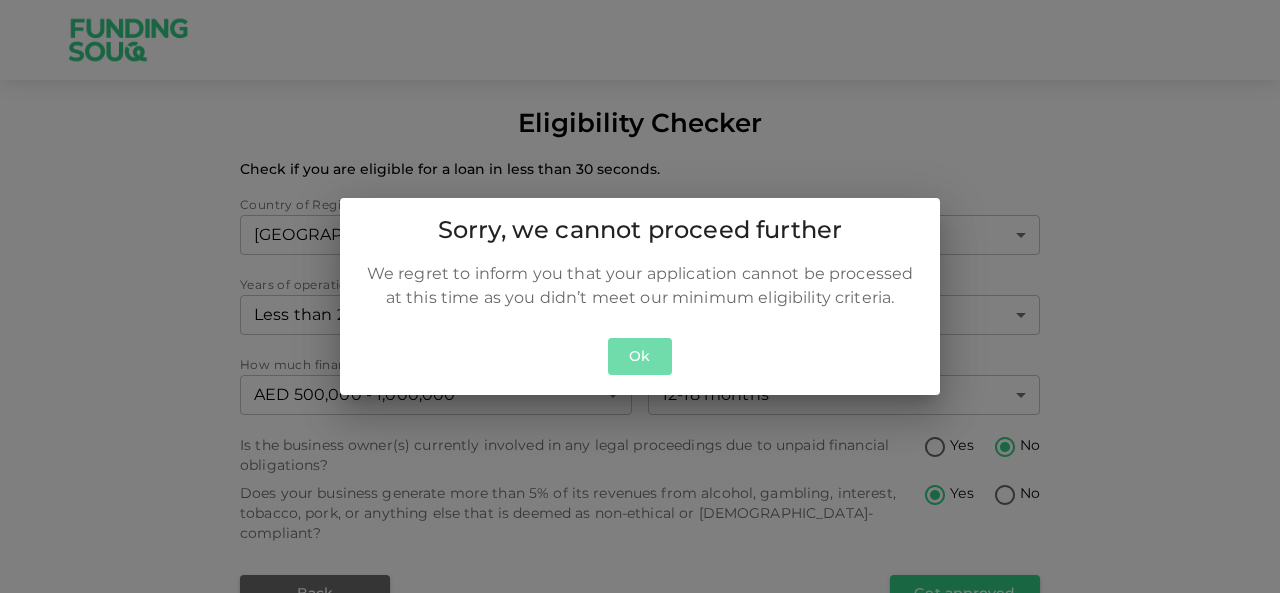 click on "Ok" at bounding box center [640, 356] 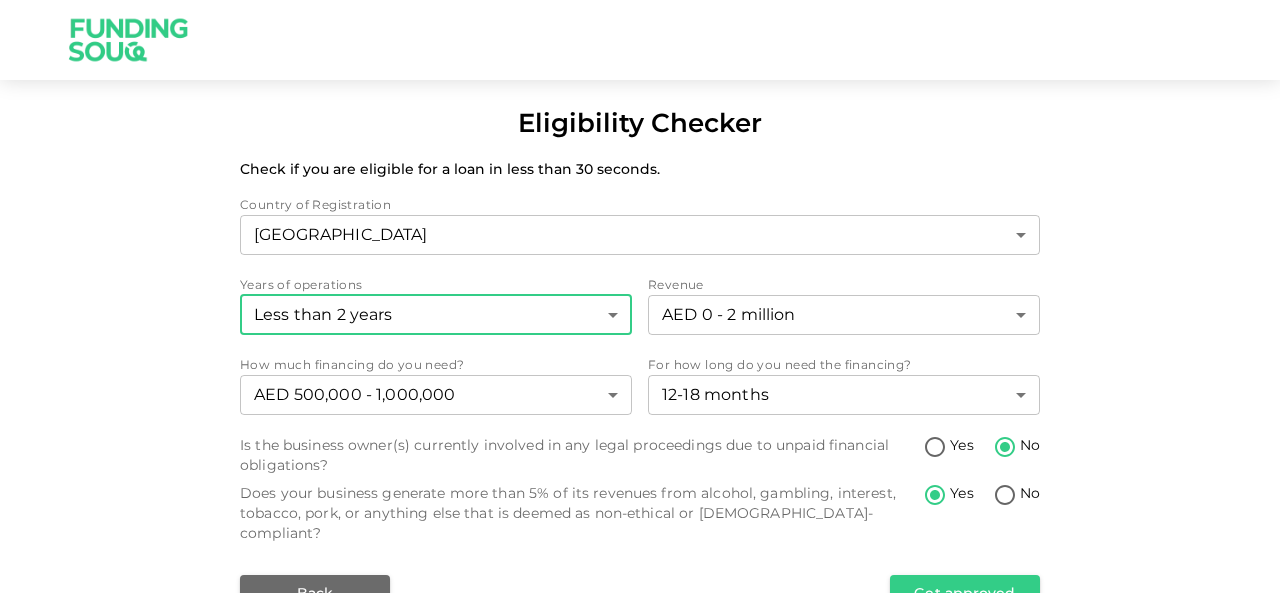 click on "Eligibility Checker Check if you are eligible for a loan in less than 30 seconds.   Country of Registration United Arab Emirates 1 ​   Years of operations Less than 2 years 1 ​   Revenue AED 0 - 2 million 1 ​   How much financing do you need? AED 500,000 - 1,000,000 2 ​   For how long do you need the financing? 12-18 months 2 ​ Is the business owner(s) currently involved in any legal proceedings due to unpaid financial obligations? Yes No Does your business generate more than 5% of its revenues from alcohol, gambling, interest, tobacco, pork, or anything else that is deemed as non-ethical or Sharia-compliant? Yes No Back Get approved" at bounding box center [640, 296] 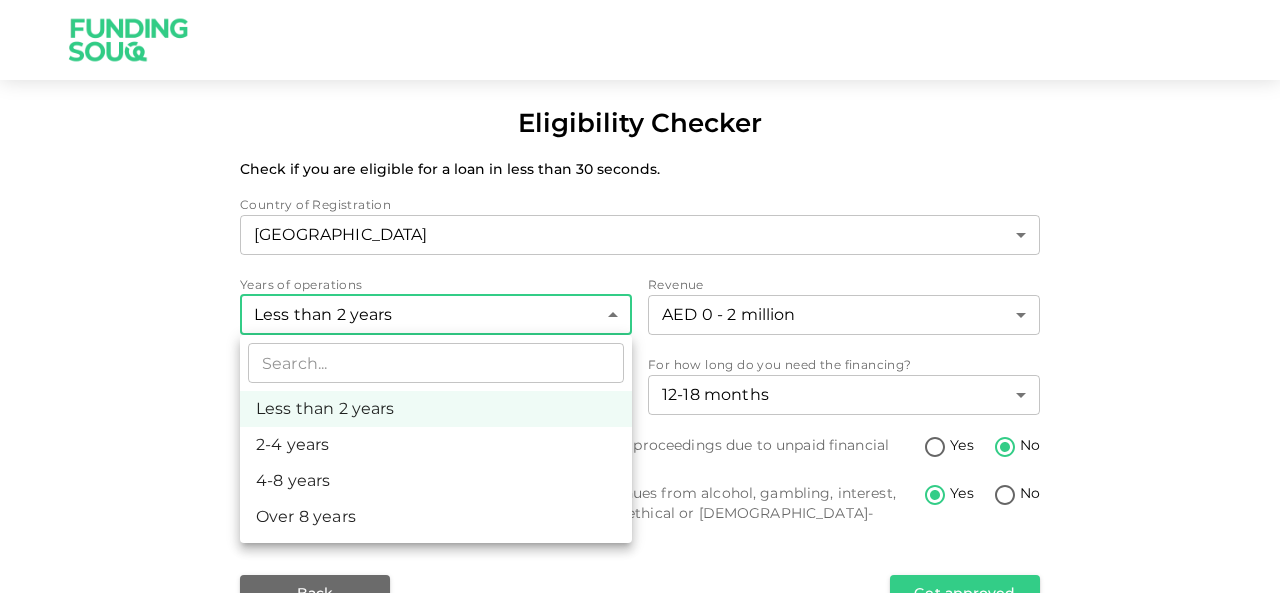 click at bounding box center (640, 296) 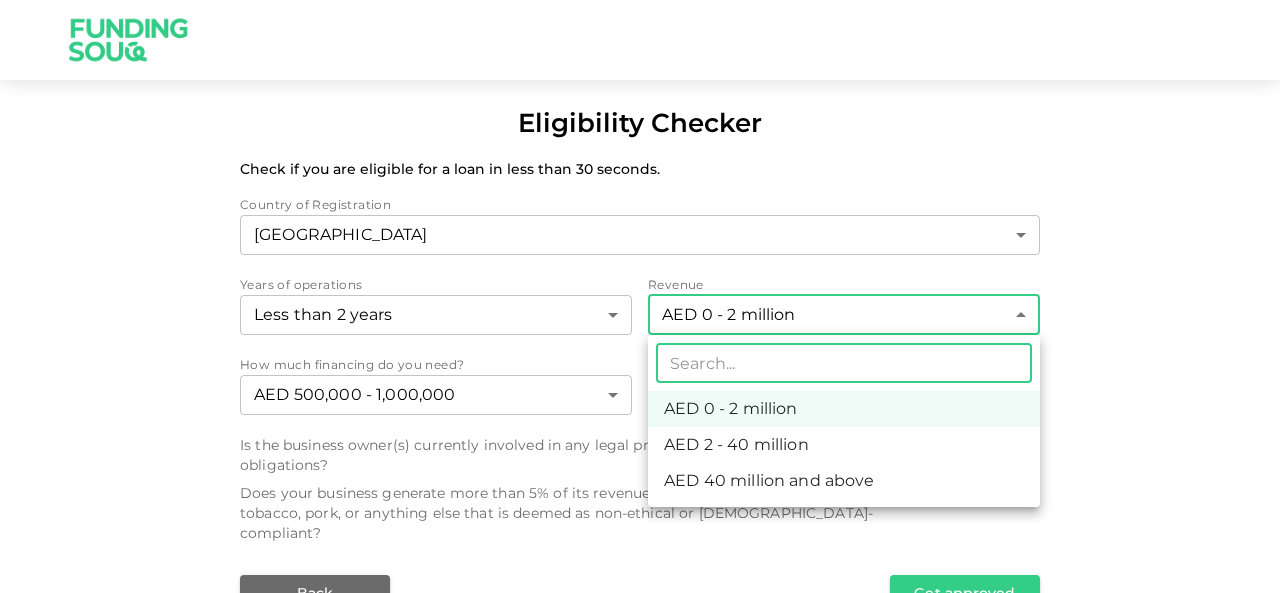 click on "Eligibility Checker Check if you are eligible for a loan in less than 30 seconds.   Country of Registration United Arab Emirates 1 ​   Years of operations Less than 2 years 1 ​   Revenue AED 0 - 2 million 1 ​   How much financing do you need? AED 500,000 - 1,000,000 2 ​   For how long do you need the financing? 12-18 months 2 ​ Is the business owner(s) currently involved in any legal proceedings due to unpaid financial obligations? Yes No Does your business generate more than 5% of its revenues from alcohol, gambling, interest, tobacco, pork, or anything else that is deemed as non-ethical or Sharia-compliant? Yes No Back Get approved
​ AED 0 - 2 million AED 2 - 40 million AED 40 million and above" at bounding box center [640, 296] 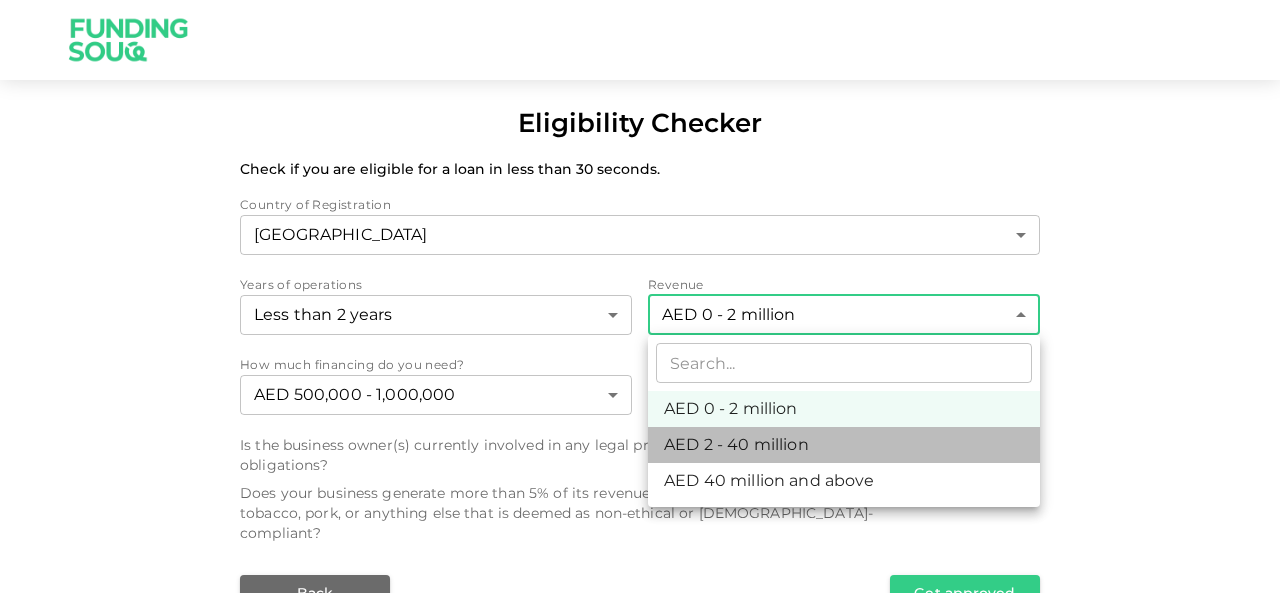 click on "AED 2 - 40 million" at bounding box center (844, 445) 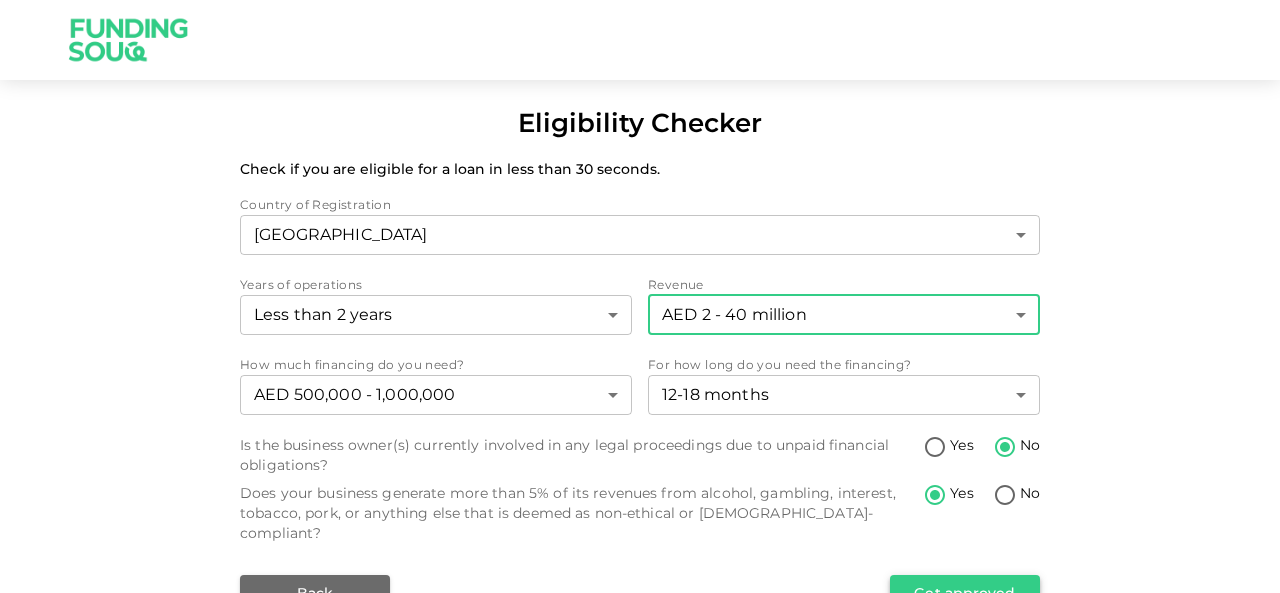click on "Get approved" at bounding box center (965, 593) 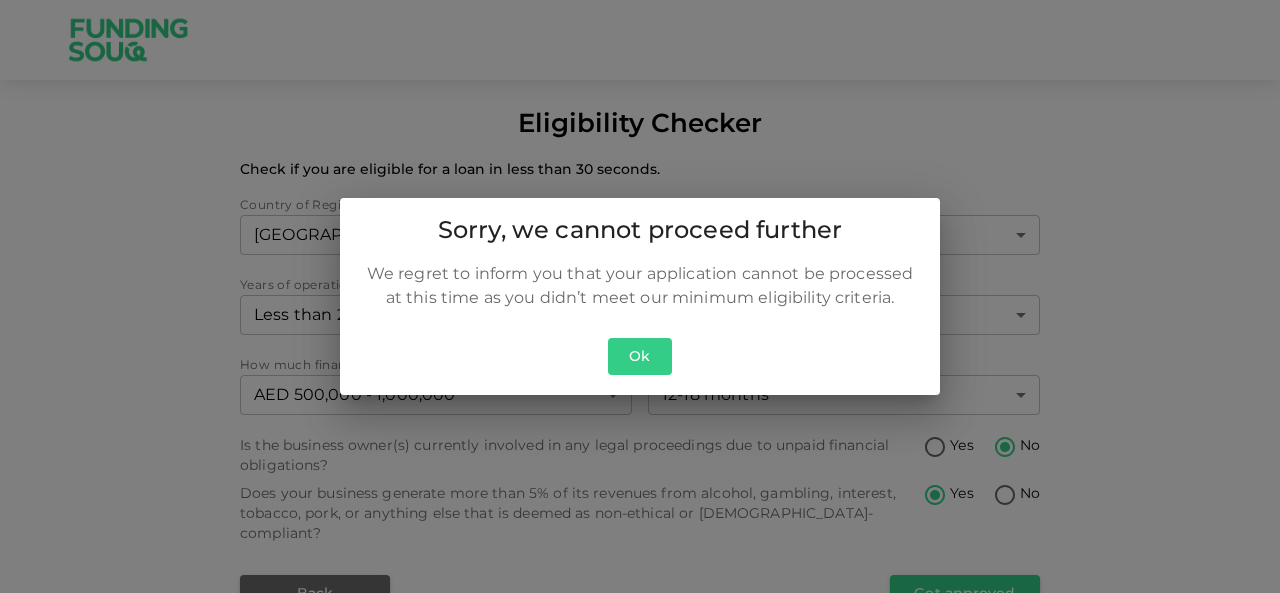click on "Ok" at bounding box center [640, 356] 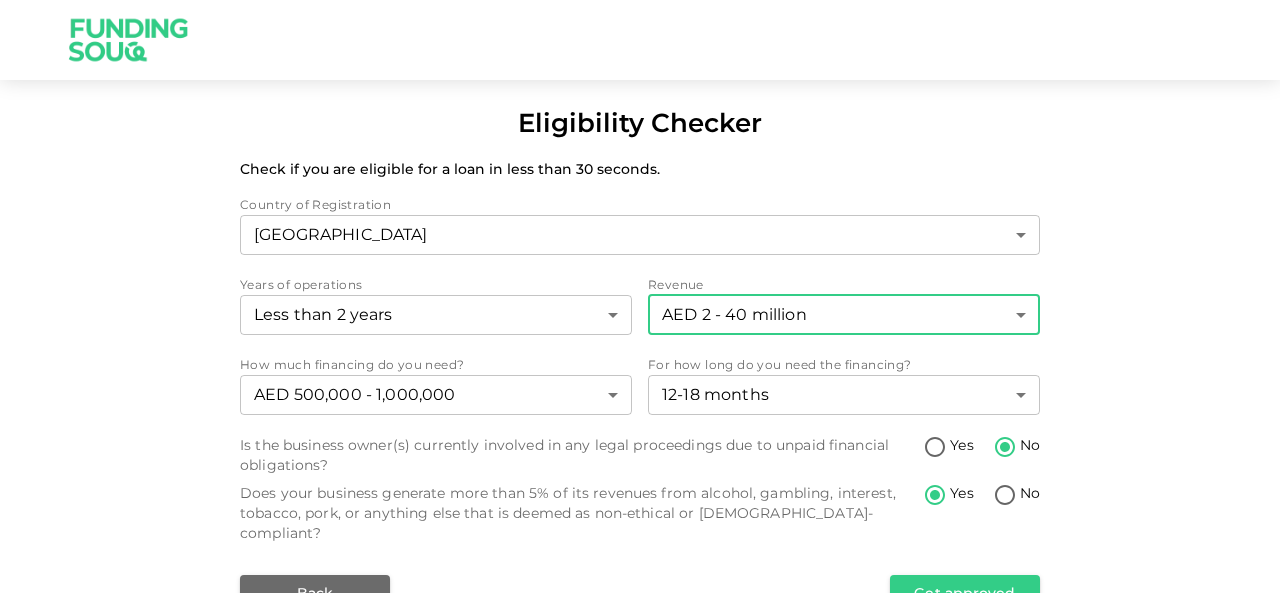click on "Eligibility Checker Check if you are eligible for a loan in less than 30 seconds.   Country of Registration United Arab Emirates 1 ​   Years of operations Less than 2 years 1 ​   Revenue AED 2 - 40 million 2 ​   How much financing do you need? AED 500,000 - 1,000,000 2 ​   For how long do you need the financing? 12-18 months 2 ​ Is the business owner(s) currently involved in any legal proceedings due to unpaid financial obligations? Yes No Does your business generate more than 5% of its revenues from alcohol, gambling, interest, tobacco, pork, or anything else that is deemed as non-ethical or Sharia-compliant? Yes No Back Get approved" at bounding box center [640, 296] 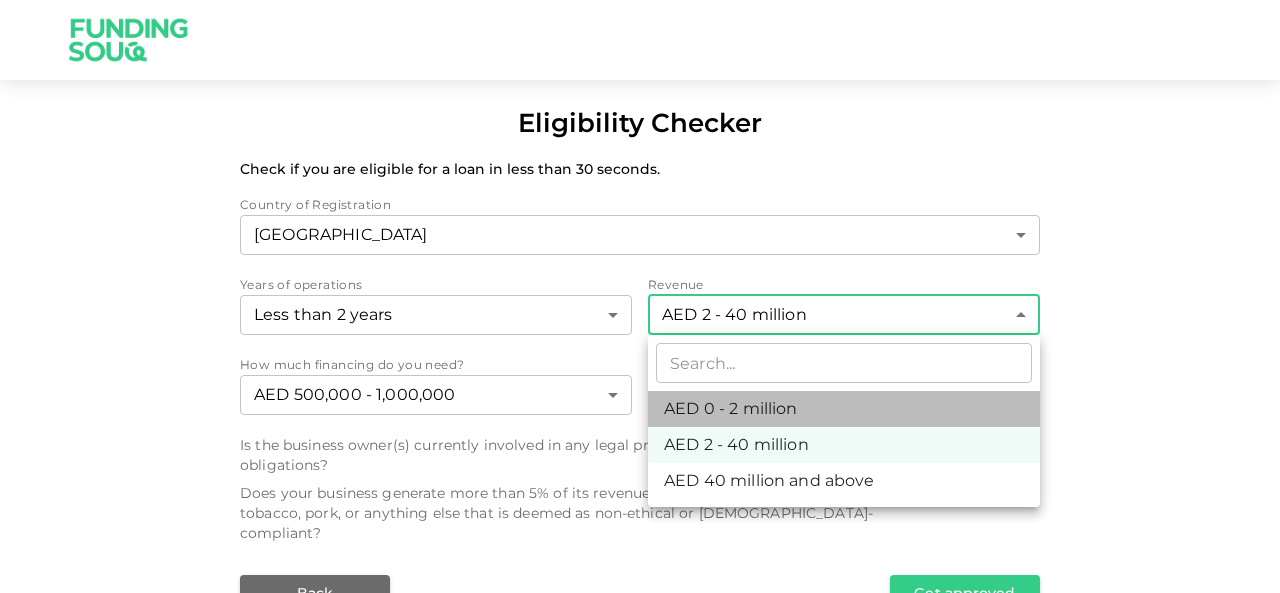 click on "AED 0 - 2 million" at bounding box center [844, 409] 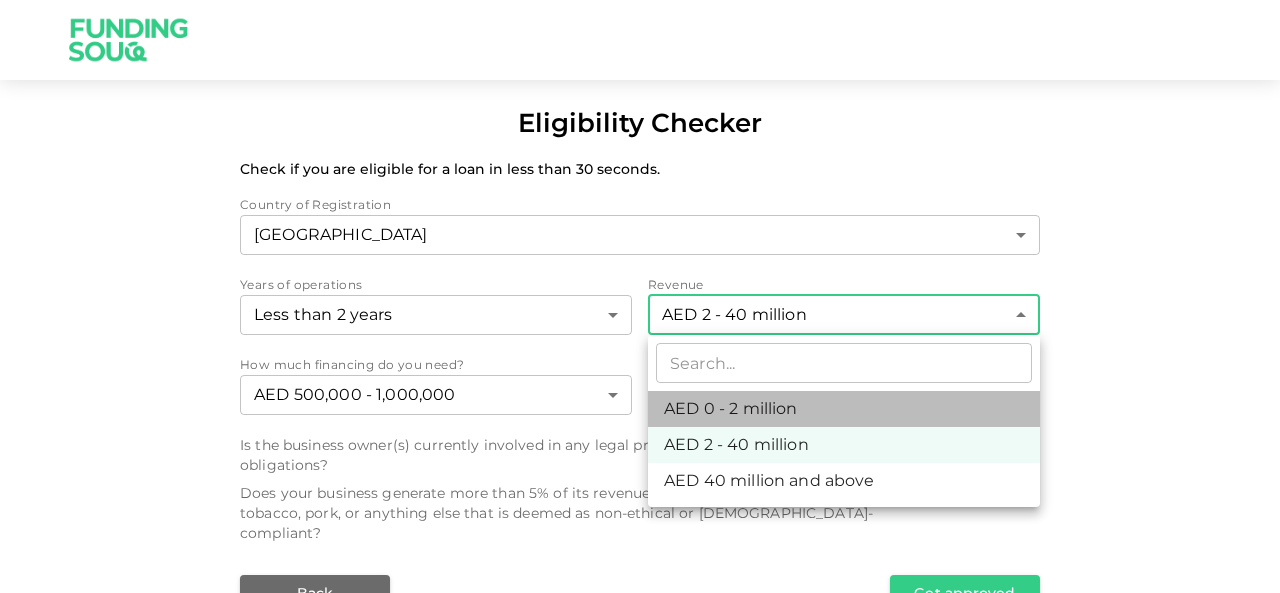 type on "1" 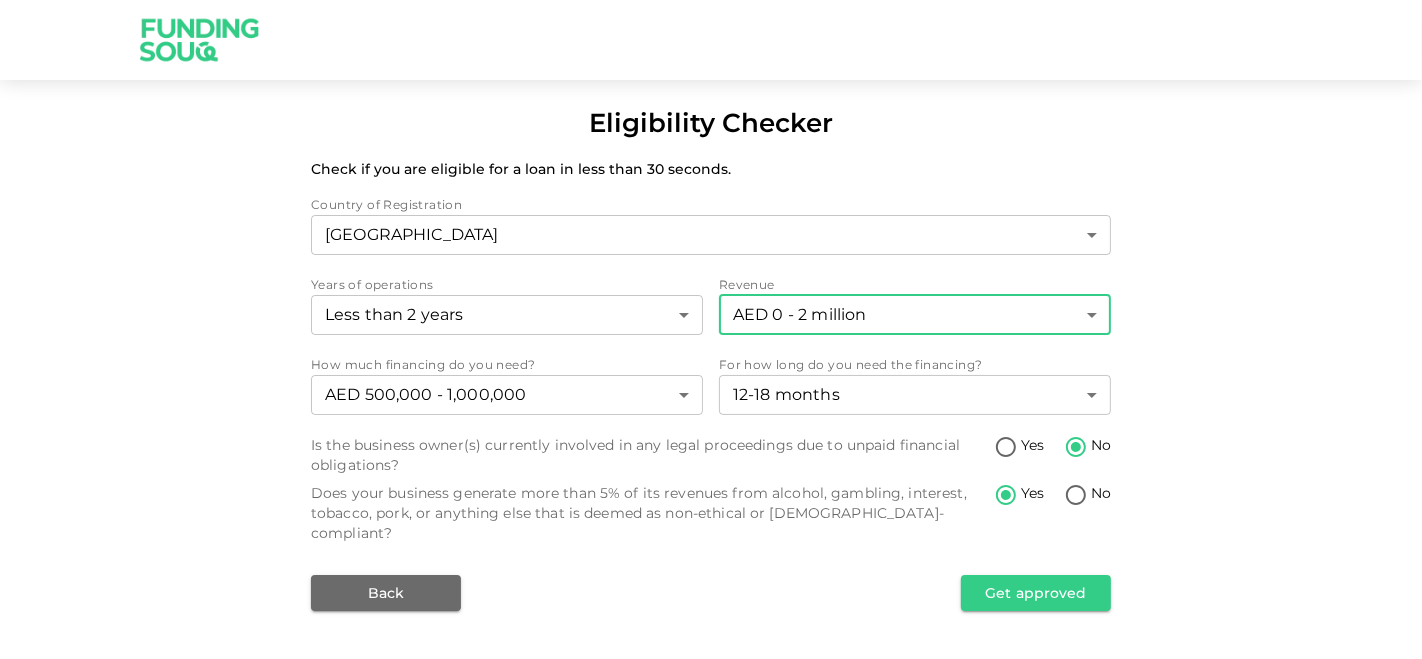 click on "No" at bounding box center (1076, 496) 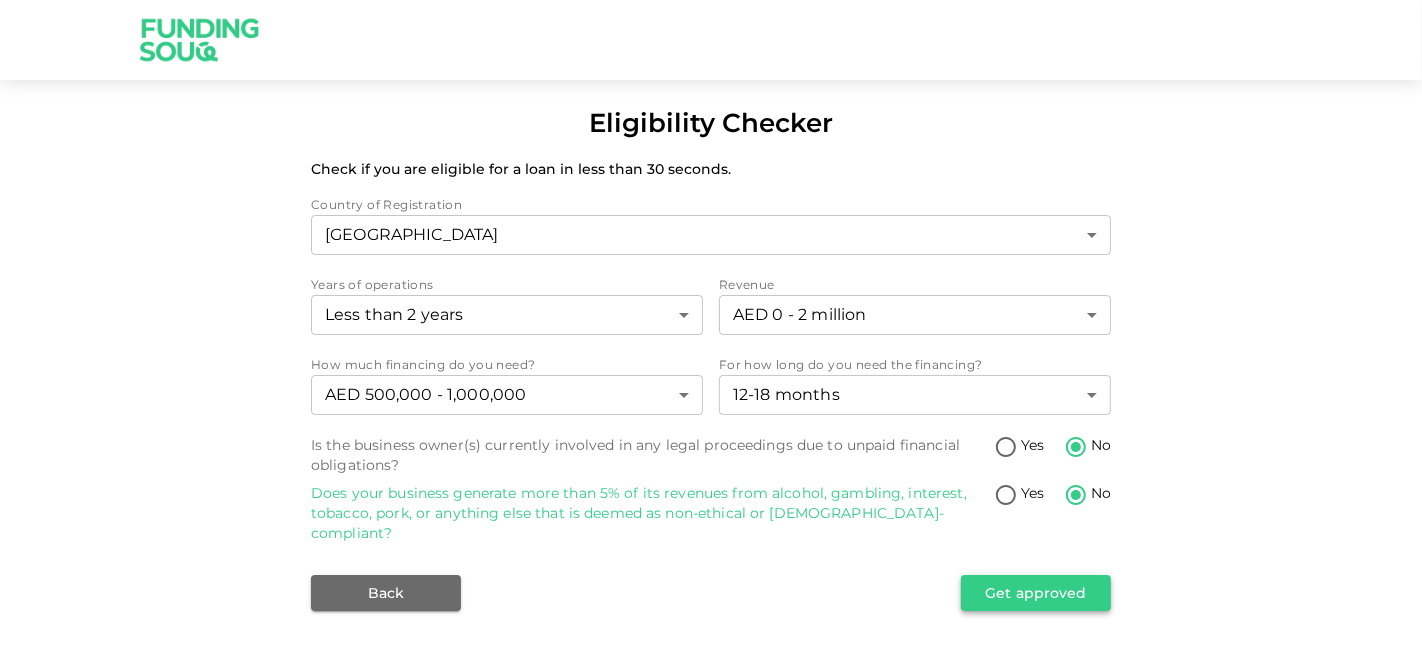 click on "Get approved" at bounding box center (1036, 593) 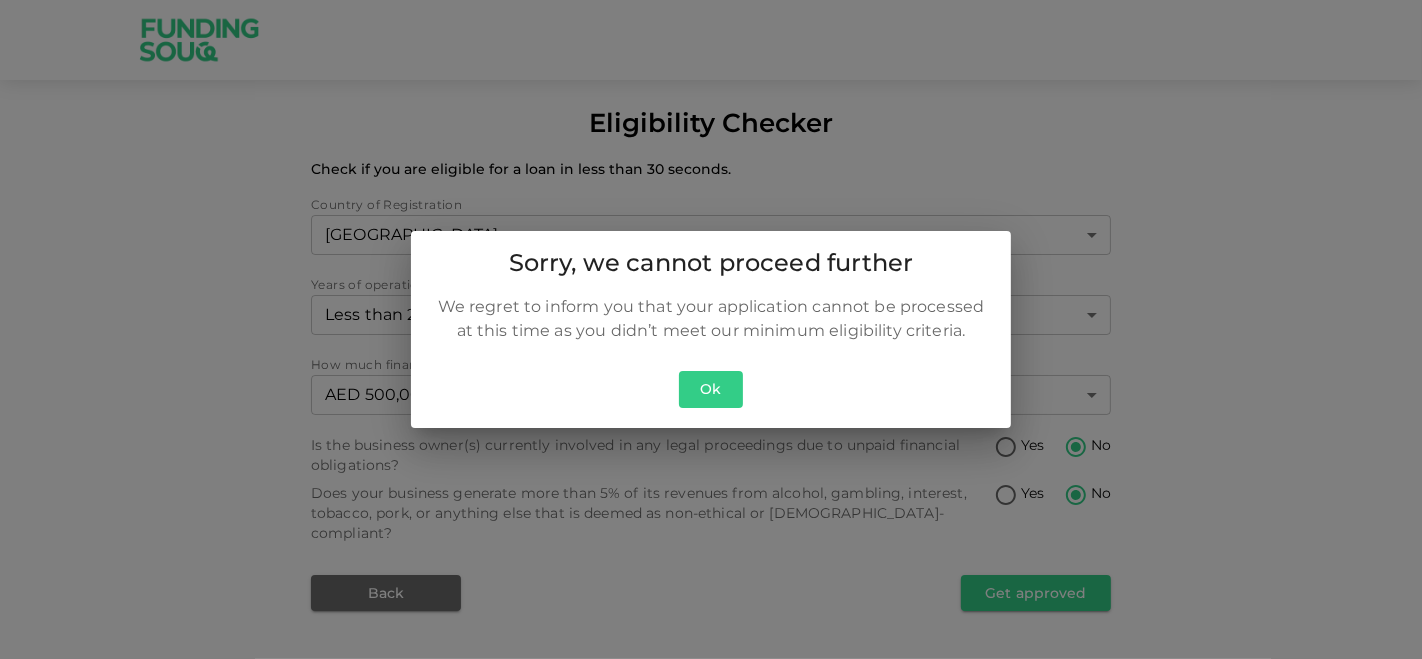 click on "Ok" at bounding box center (711, 389) 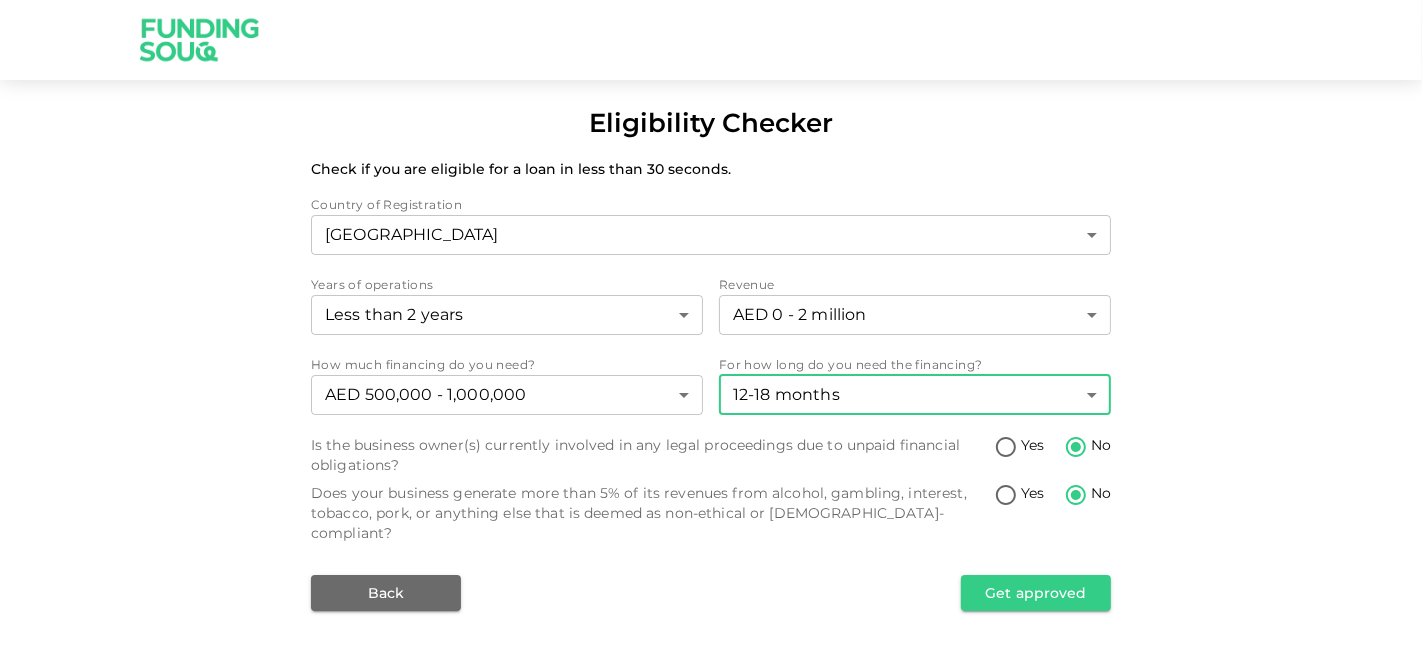 click on "Eligibility Checker Check if you are eligible for a loan in less than 30 seconds.   Country of Registration United Arab Emirates 1 ​   Years of operations Less than 2 years 1 ​   Revenue AED 0 - 2 million 1 ​   How much financing do you need? AED 500,000 - 1,000,000 2 ​   For how long do you need the financing? 12-18 months 2 ​ Is the business owner(s) currently involved in any legal proceedings due to unpaid financial obligations? Yes No Does your business generate more than 5% of its revenues from alcohol, gambling, interest, tobacco, pork, or anything else that is deemed as non-ethical or Sharia-compliant? Yes No Back Get approved" at bounding box center [711, 329] 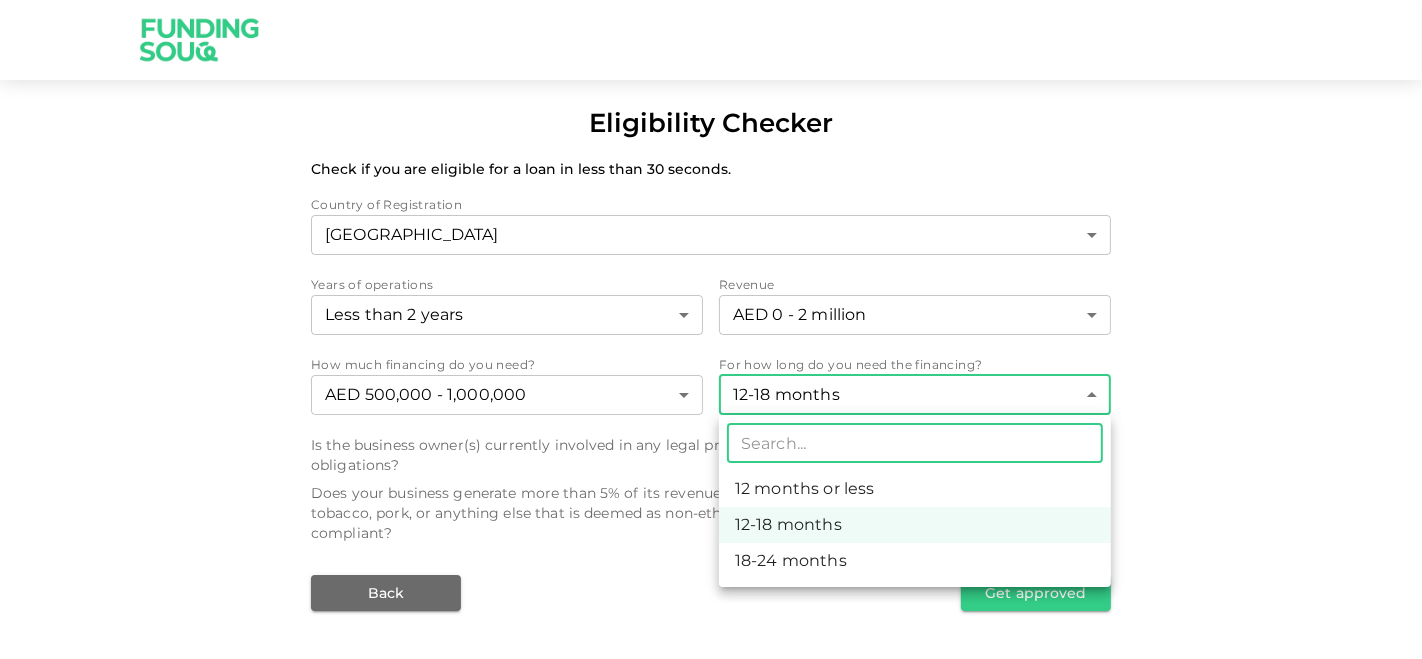 click on "18-24 months" at bounding box center (915, 561) 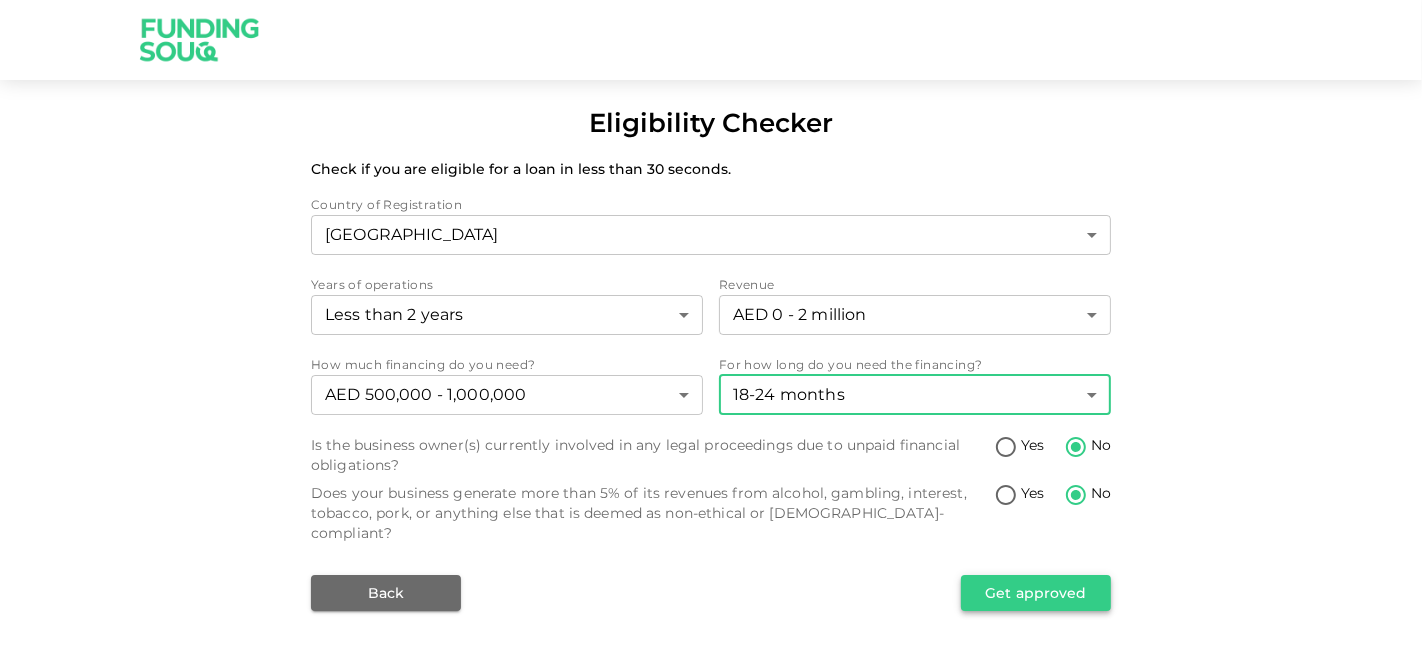 click on "Get approved" at bounding box center [1036, 593] 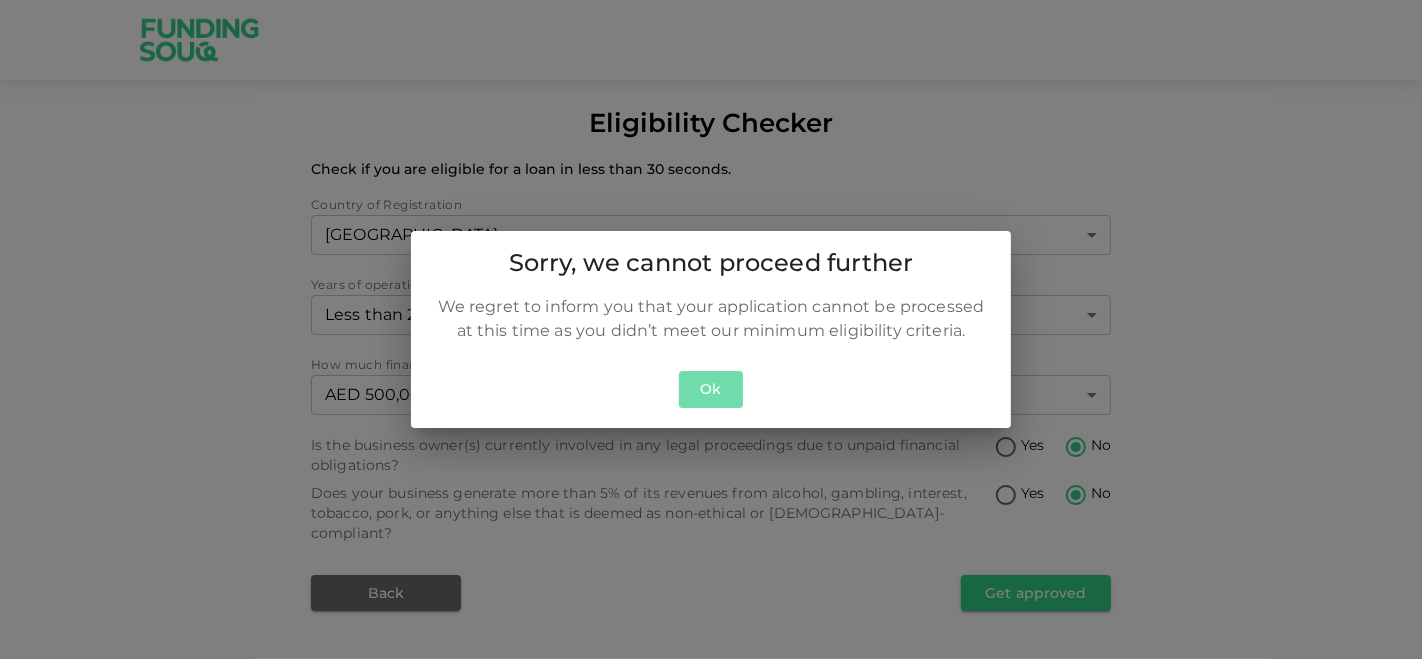 click on "Ok" at bounding box center (711, 389) 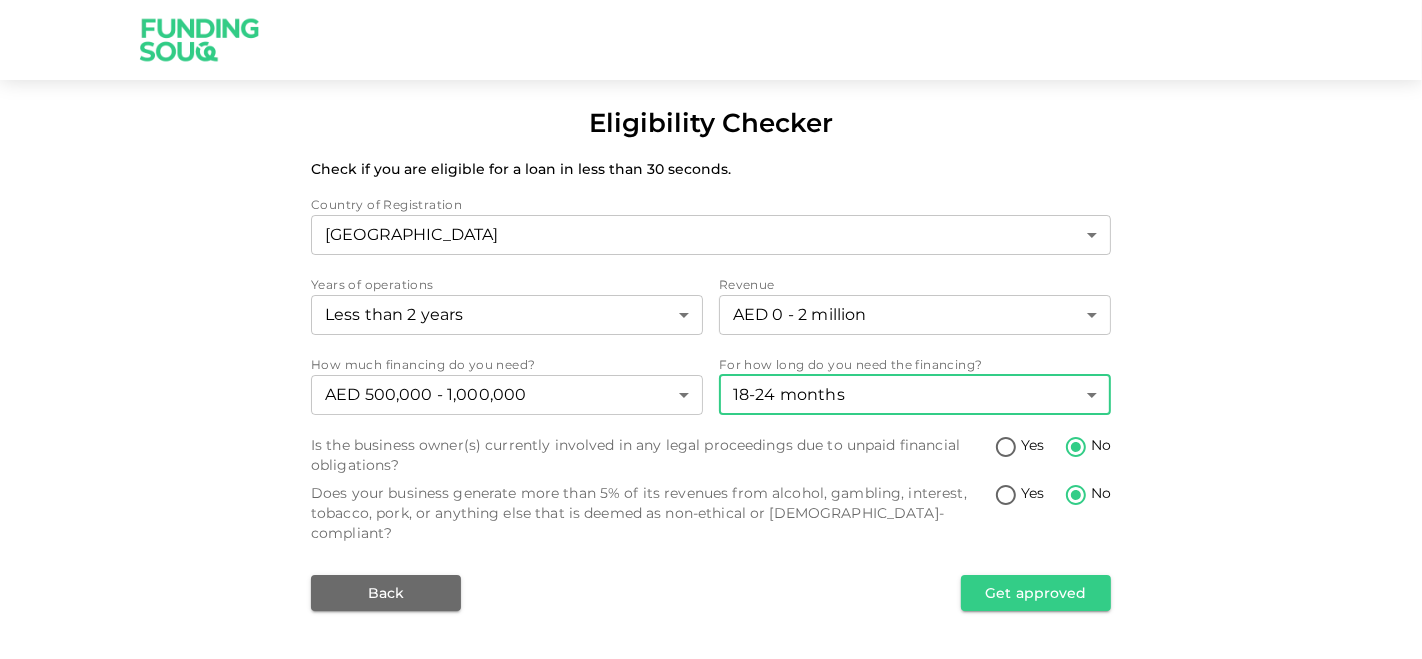 click on "Eligibility Checker Check if you are eligible for a loan in less than 30 seconds.   Country of Registration United Arab Emirates 1 ​   Years of operations Less than 2 years 1 ​   Revenue AED 0 - 2 million 1 ​   How much financing do you need? AED 500,000 - 1,000,000 2 ​   For how long do you need the financing? 18-24 months 3 ​ Is the business owner(s) currently involved in any legal proceedings due to unpaid financial obligations? Yes No Does your business generate more than 5% of its revenues from alcohol, gambling, interest, tobacco, pork, or anything else that is deemed as non-ethical or Sharia-compliant? Yes No Back Get approved" at bounding box center (711, 329) 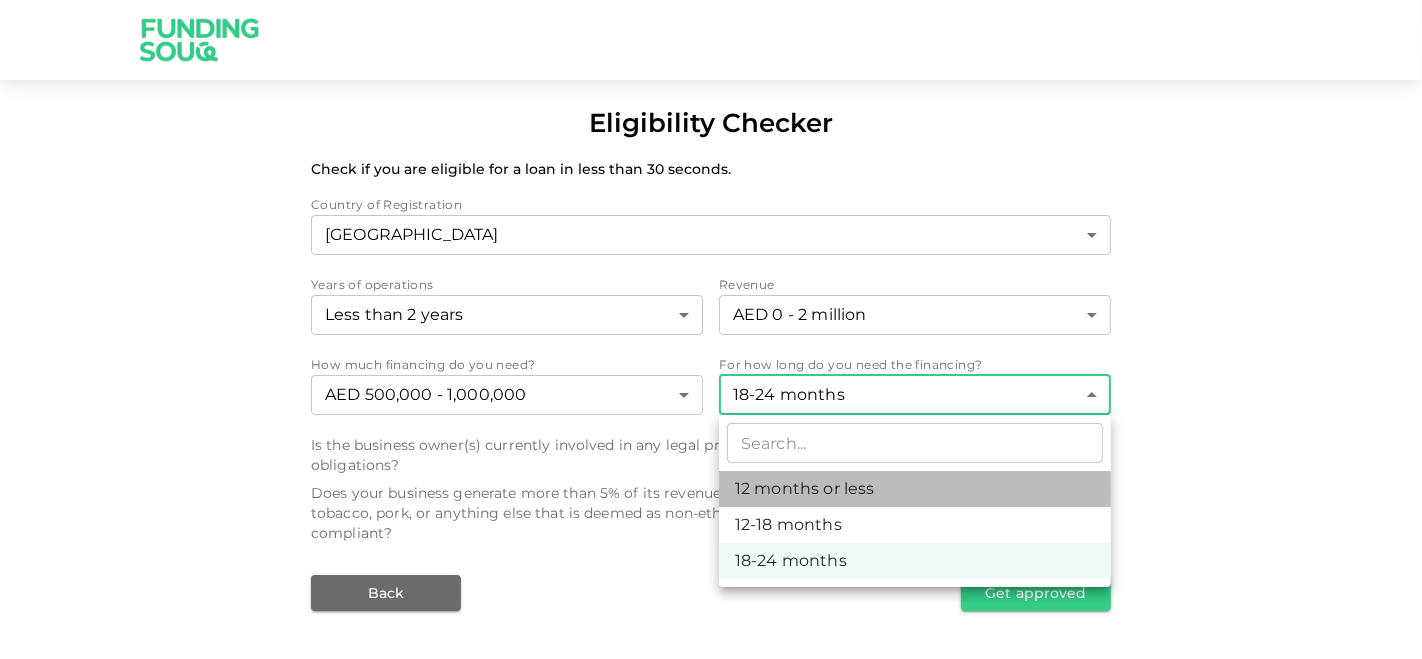drag, startPoint x: 803, startPoint y: 483, endPoint x: 867, endPoint y: 485, distance: 64.03124 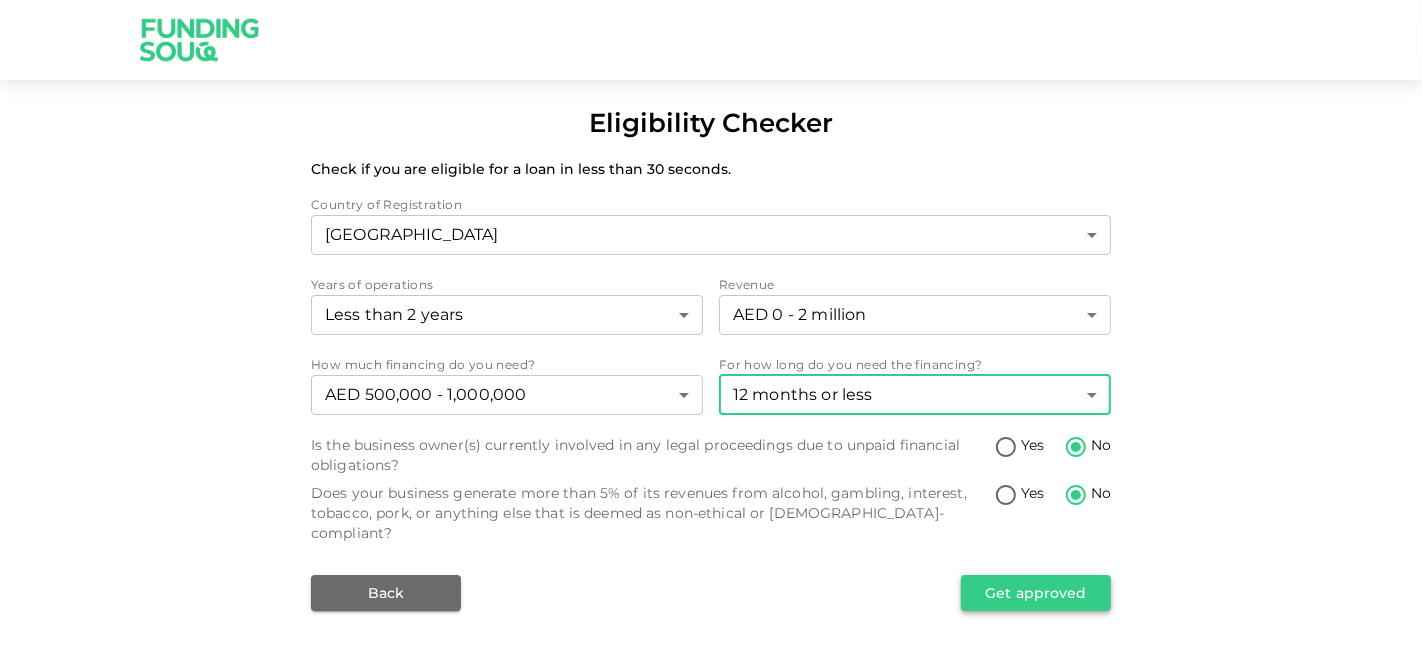 click on "Get approved" at bounding box center (1036, 593) 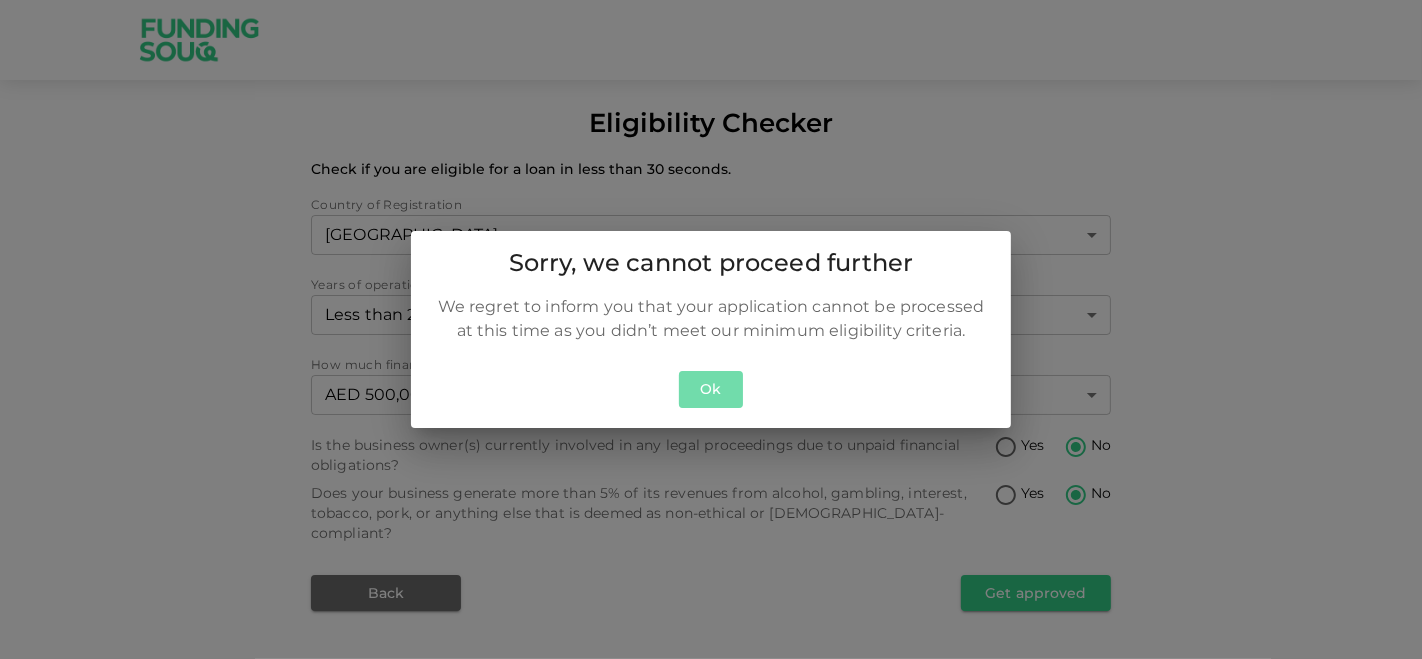 click on "Ok" at bounding box center [711, 389] 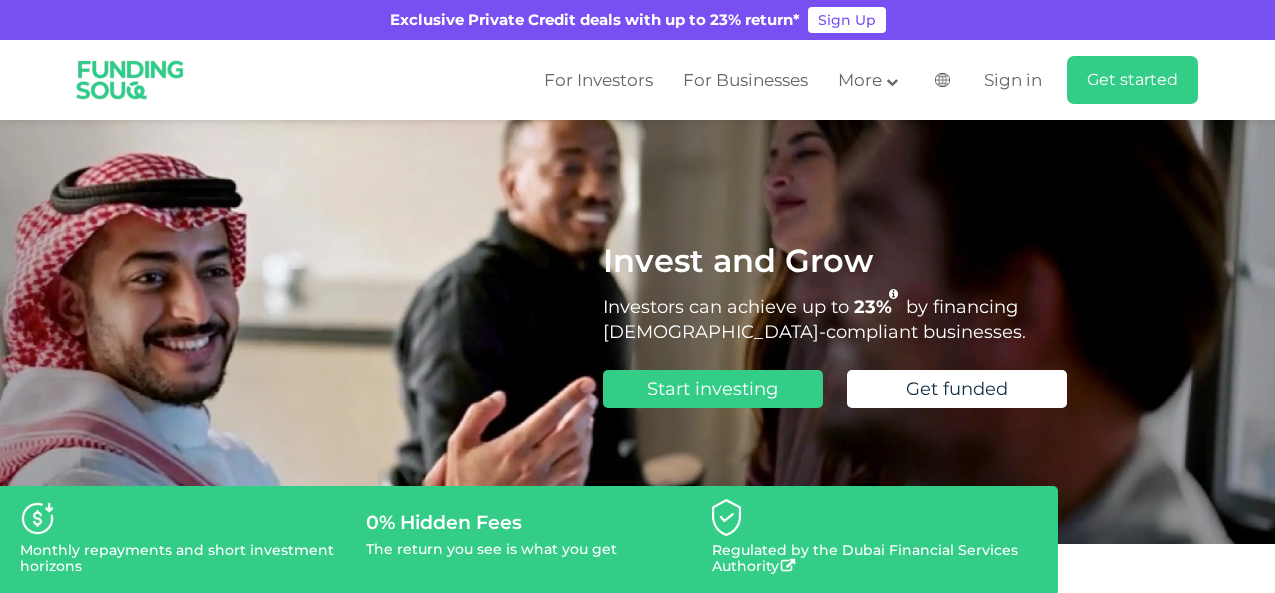 scroll, scrollTop: 0, scrollLeft: 0, axis: both 